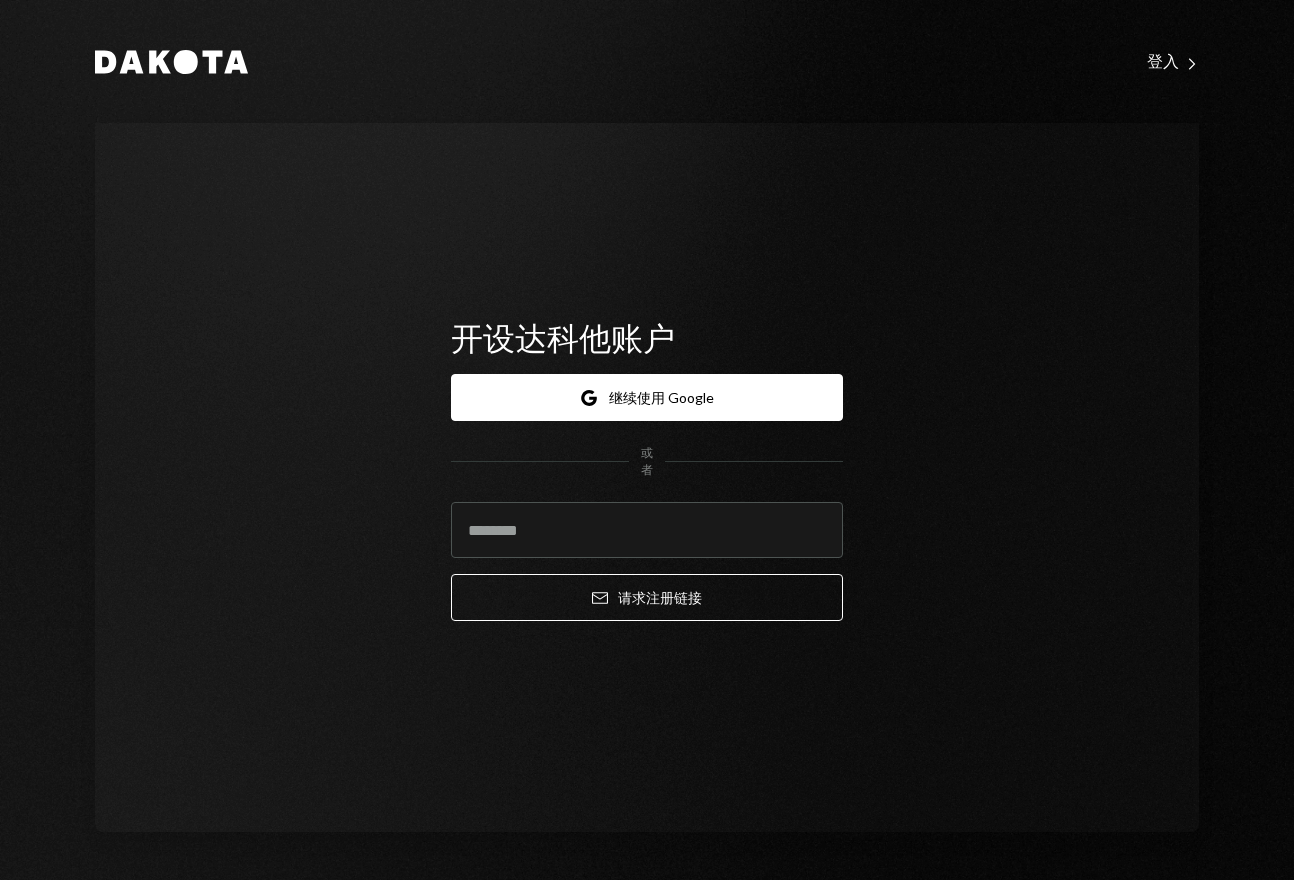 scroll, scrollTop: 0, scrollLeft: 0, axis: both 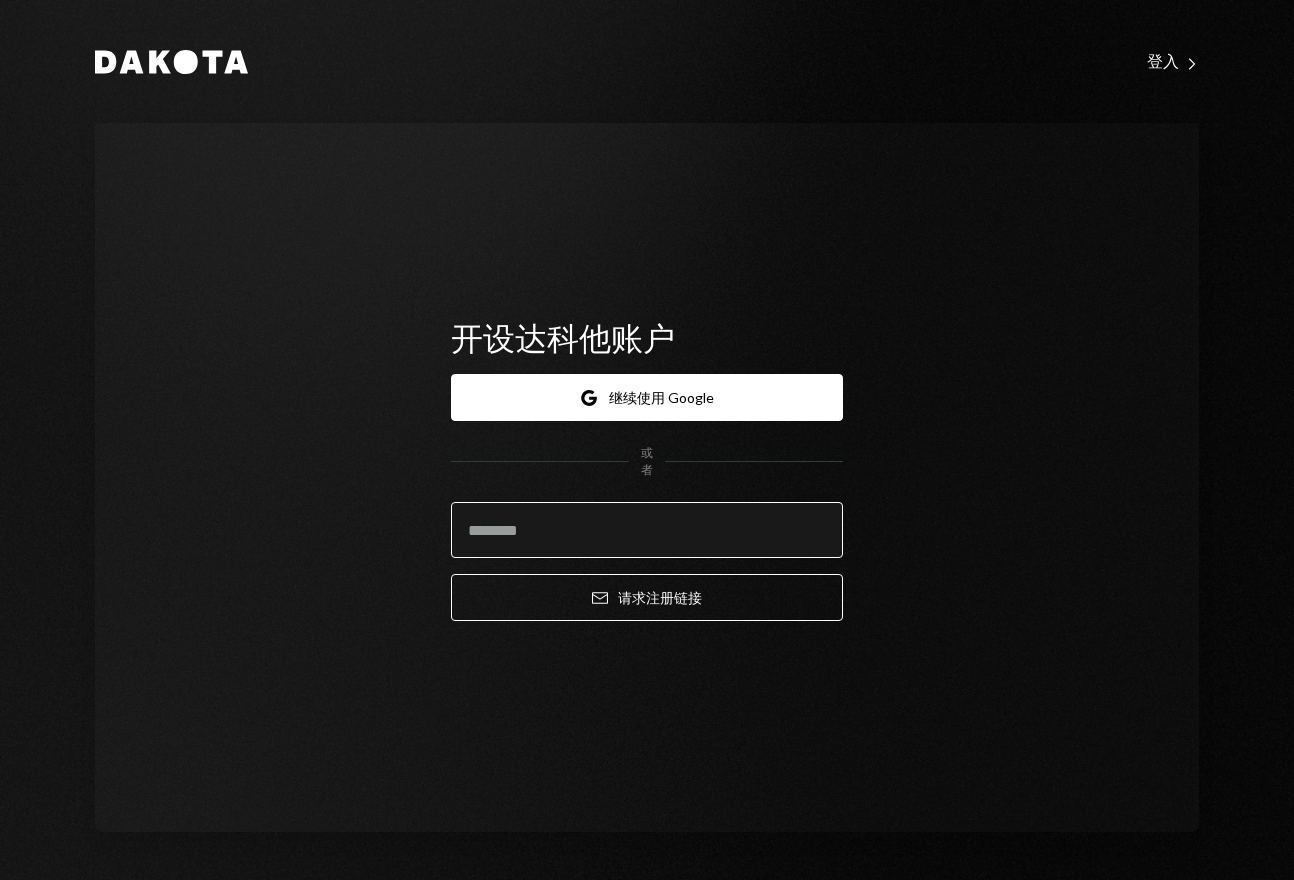 click at bounding box center (647, 530) 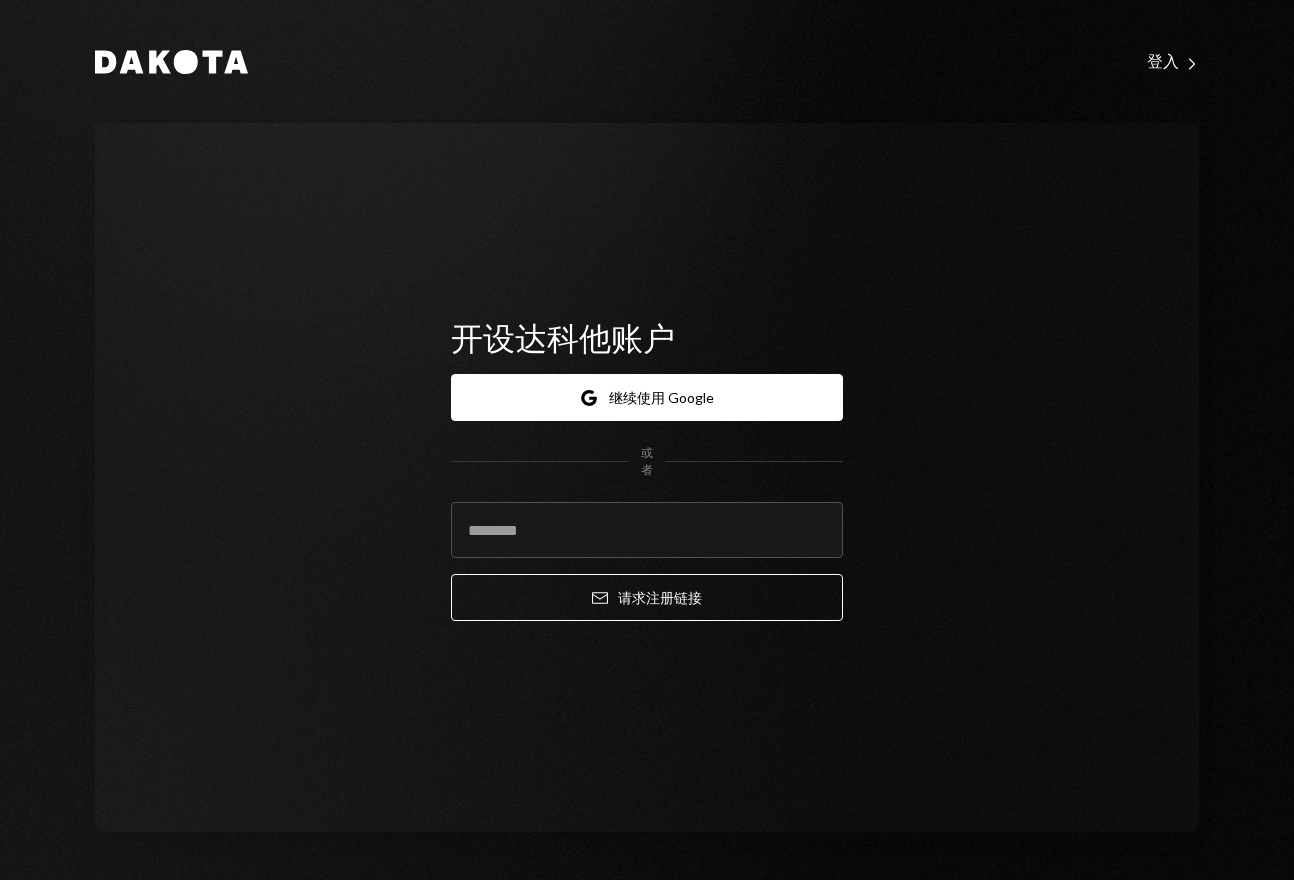 type on "**********" 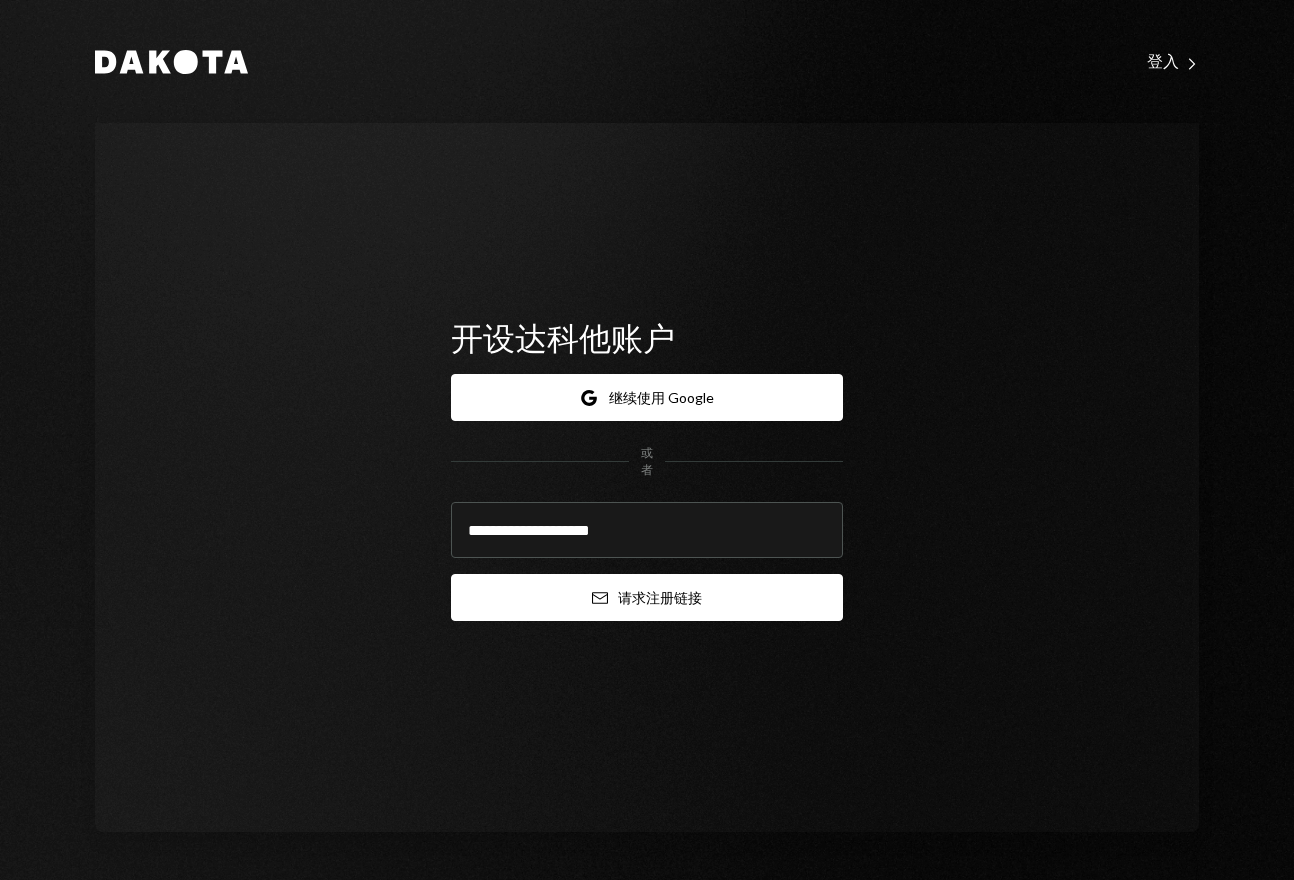 click on "Email" 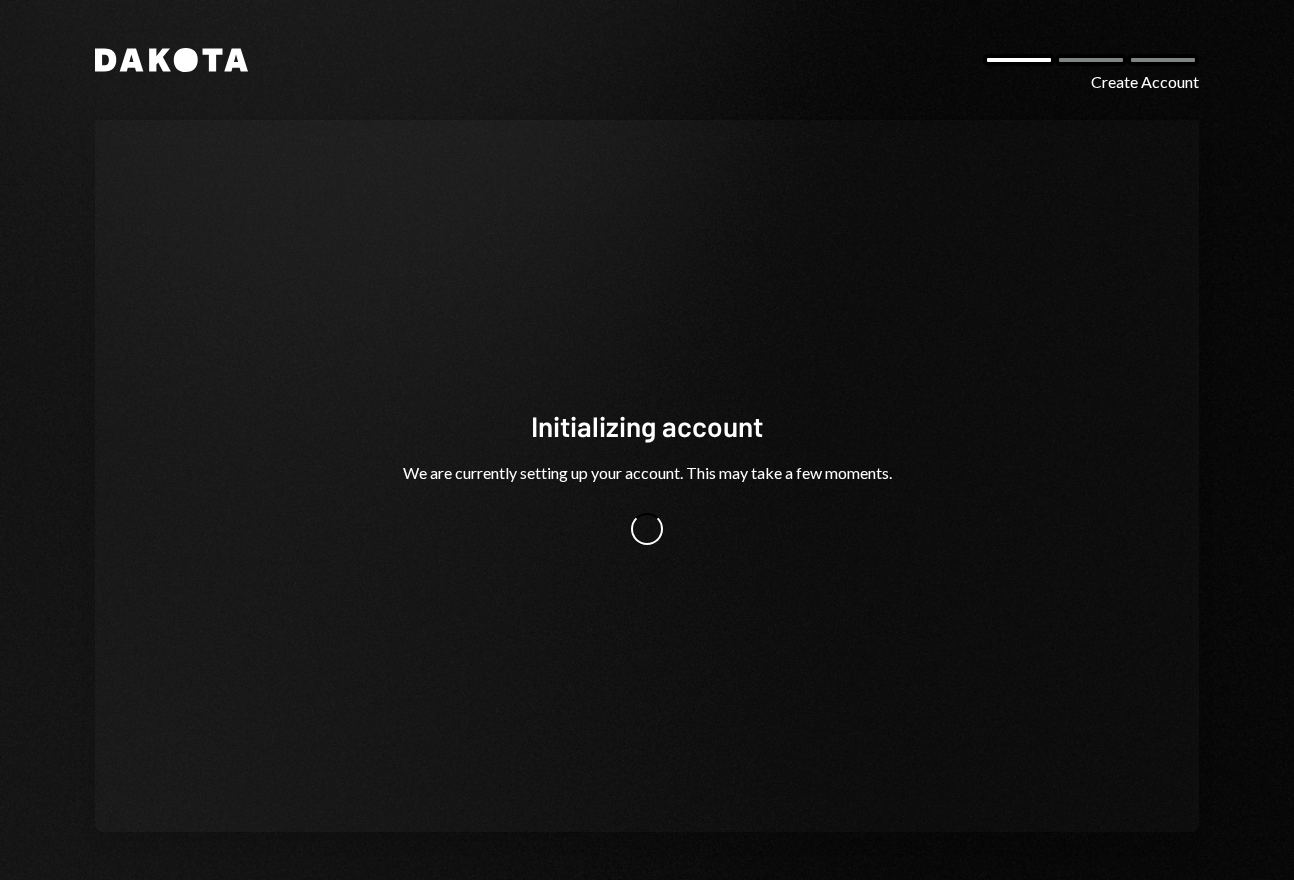 scroll, scrollTop: 0, scrollLeft: 0, axis: both 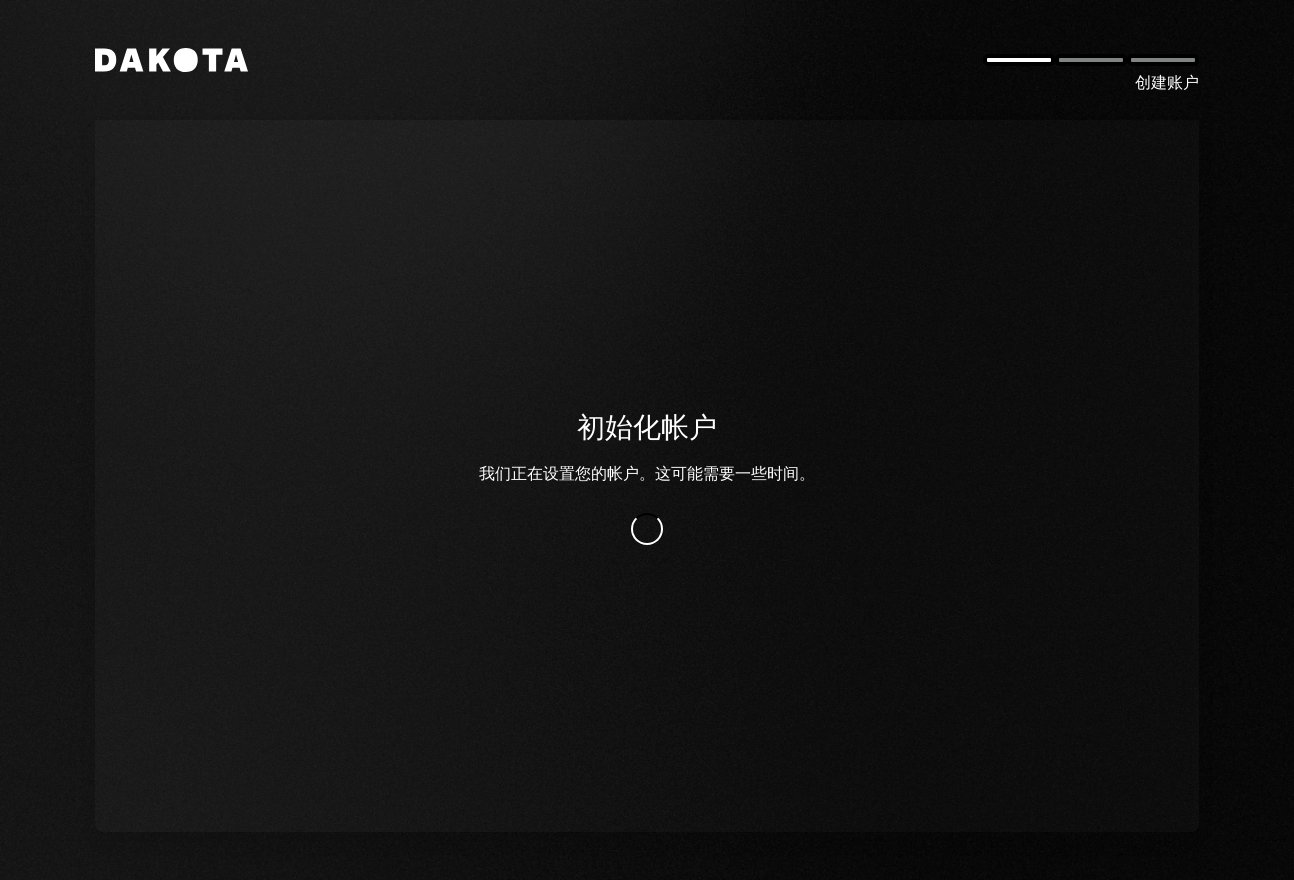 click on "初始化帐户 我们正在设置您的帐户。这可能需要一些时间。" at bounding box center (647, 476) 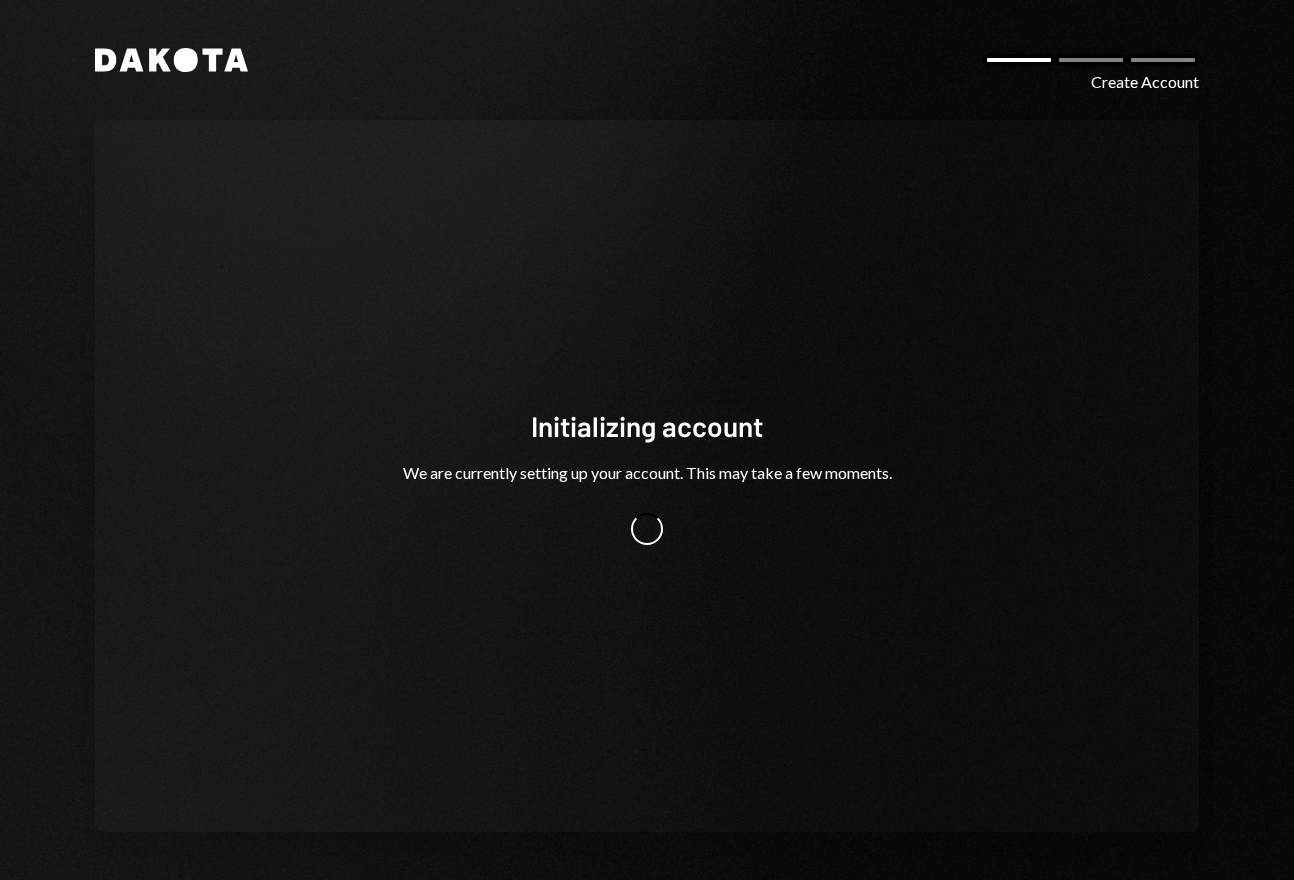 scroll, scrollTop: 0, scrollLeft: 0, axis: both 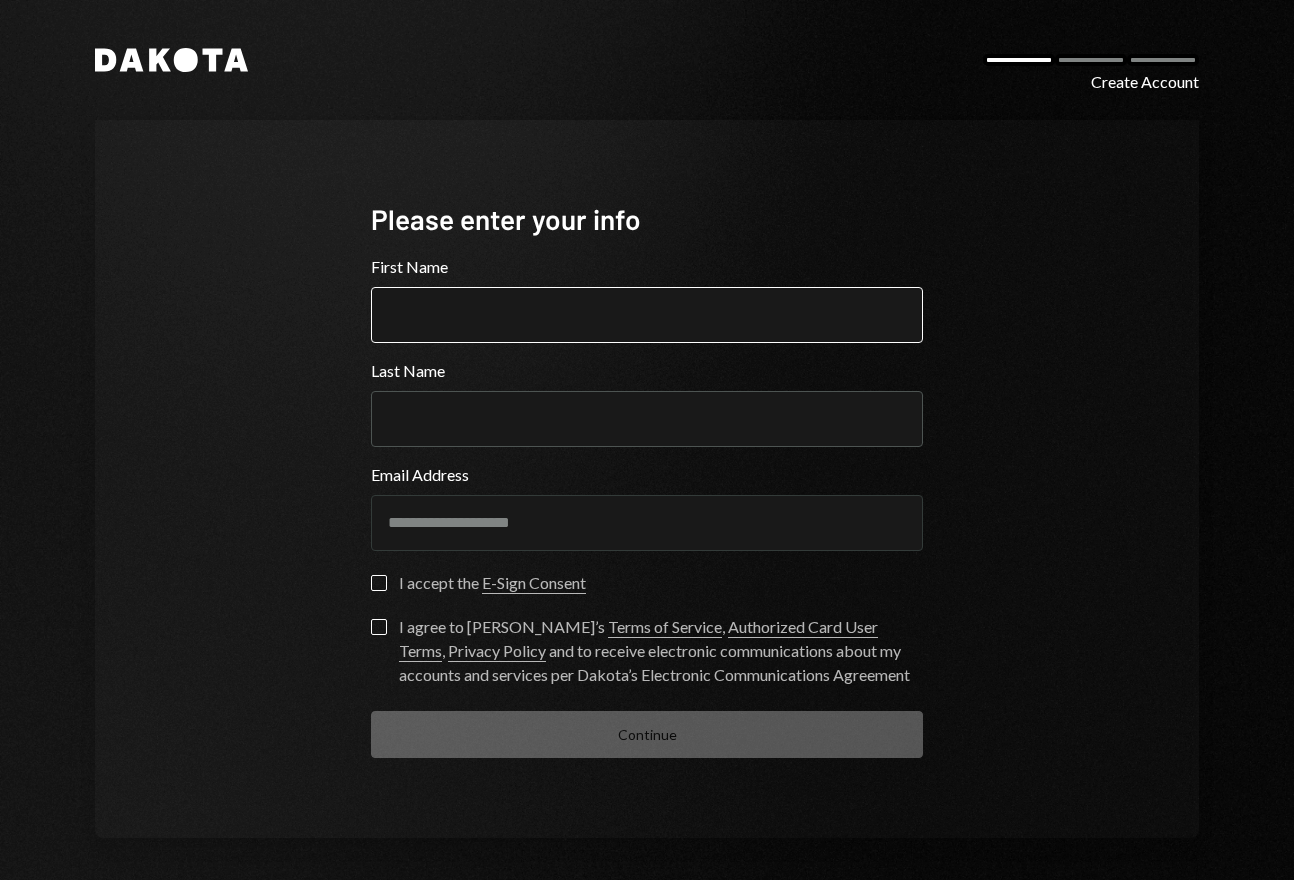 click on "First Name" at bounding box center (647, 315) 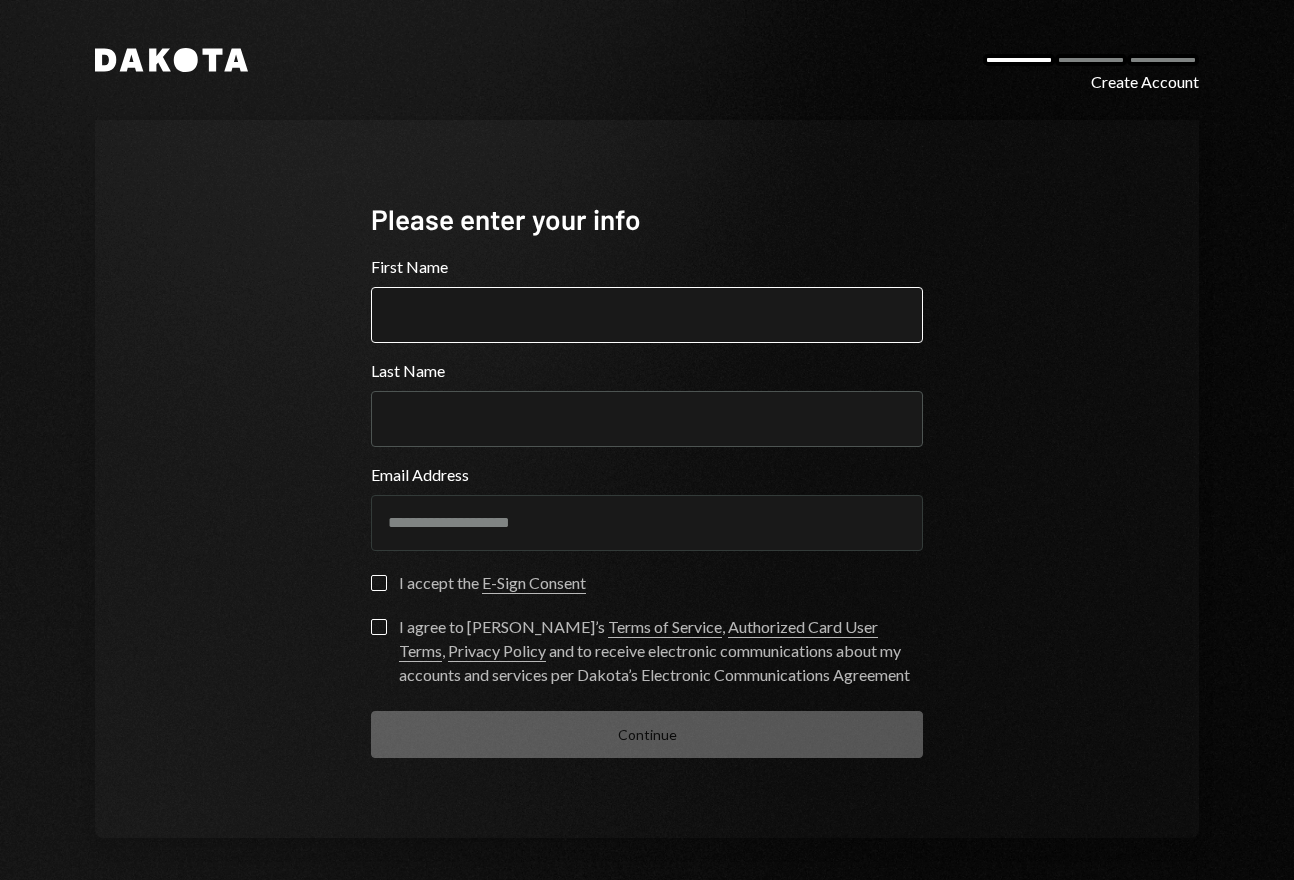 click on "First Name" at bounding box center (647, 315) 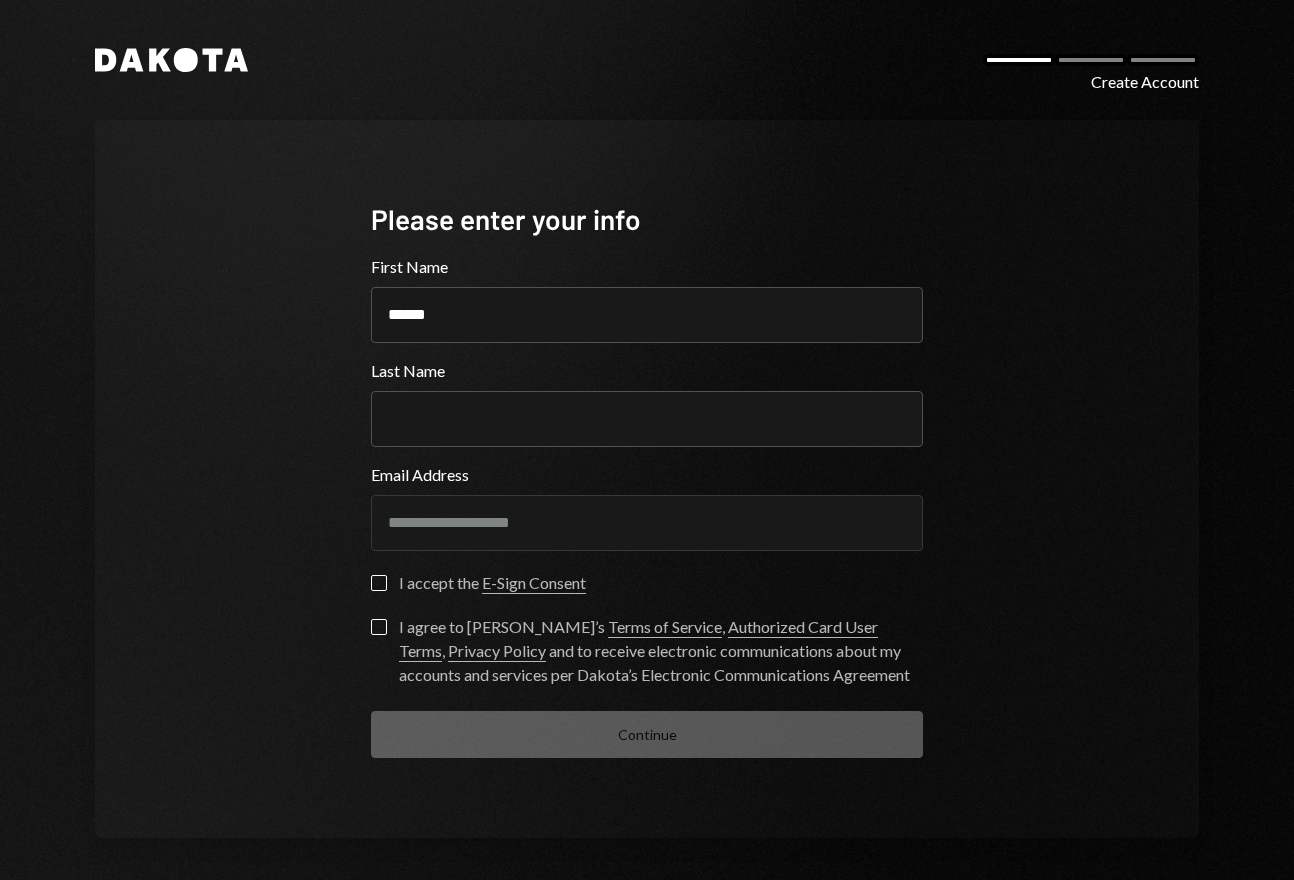type on "******" 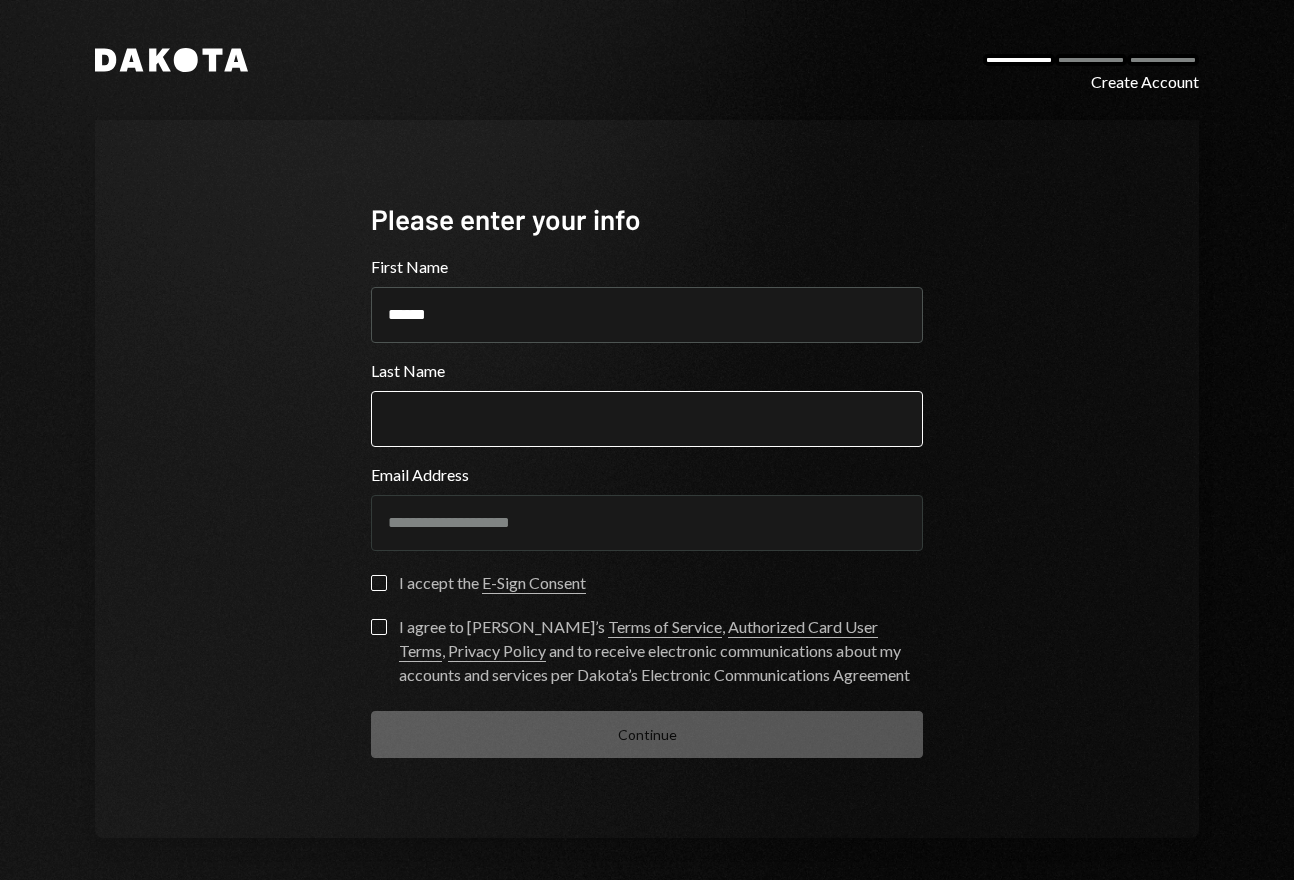 click on "Last Name" at bounding box center (647, 419) 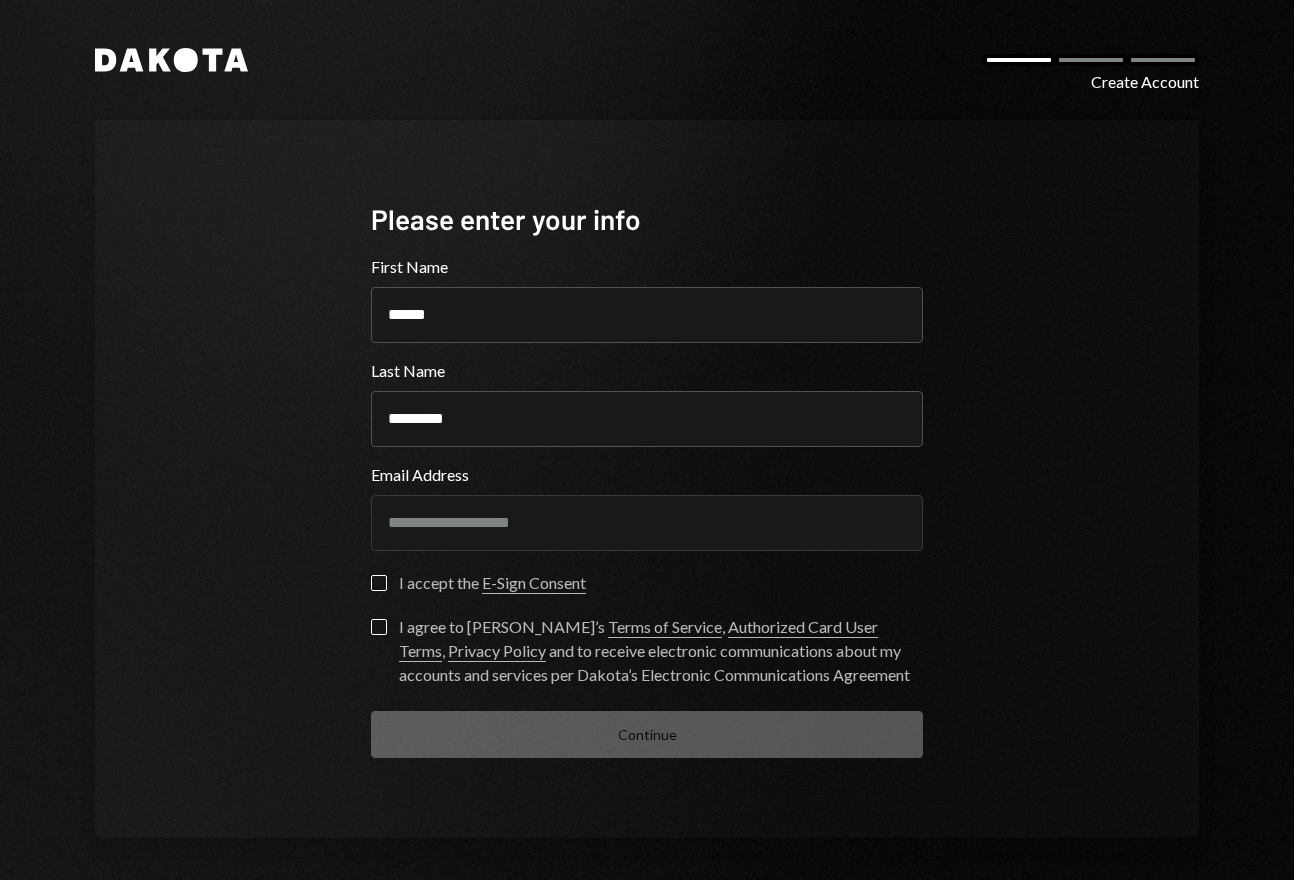 type on "*********" 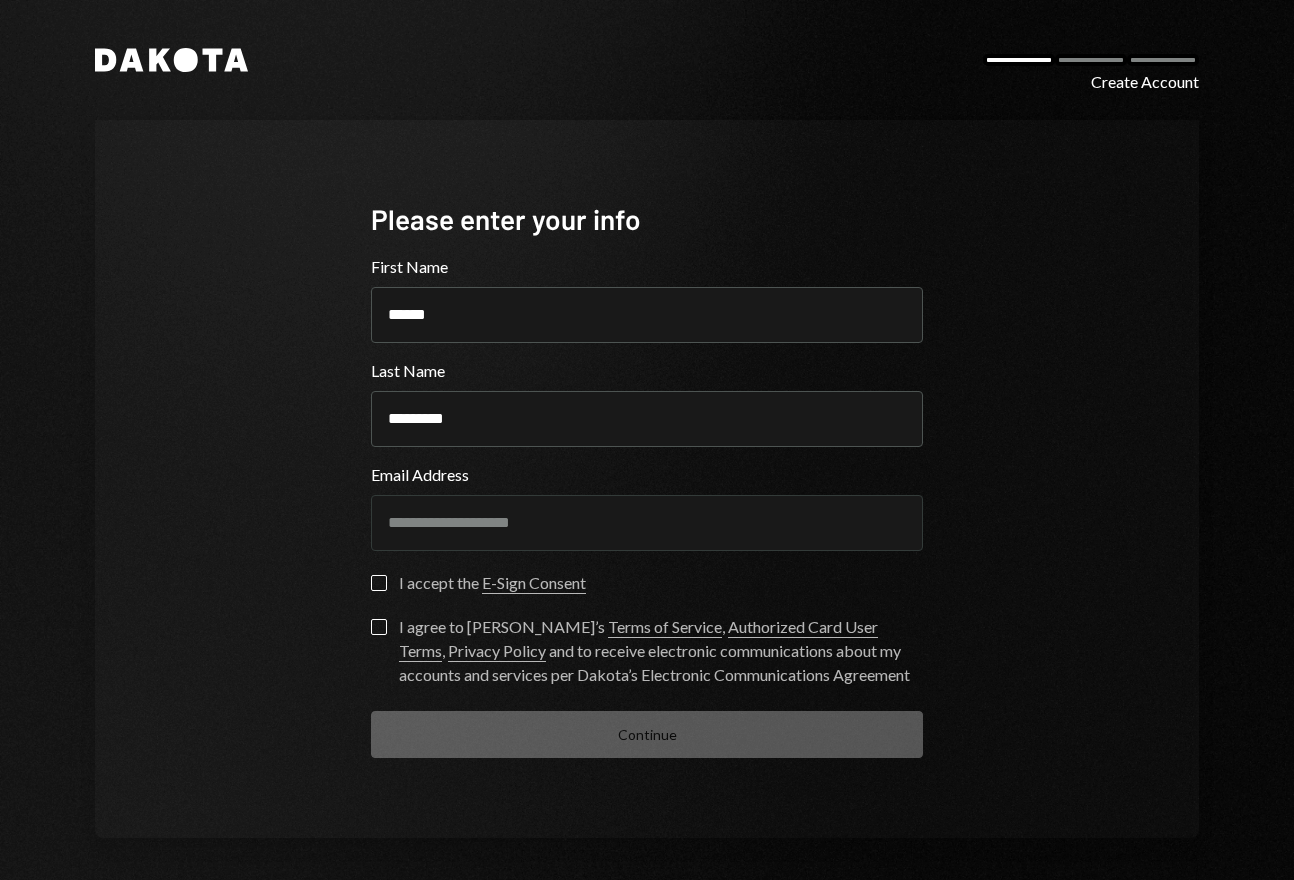 click on "I accept the   E-Sign Consent" at bounding box center (379, 583) 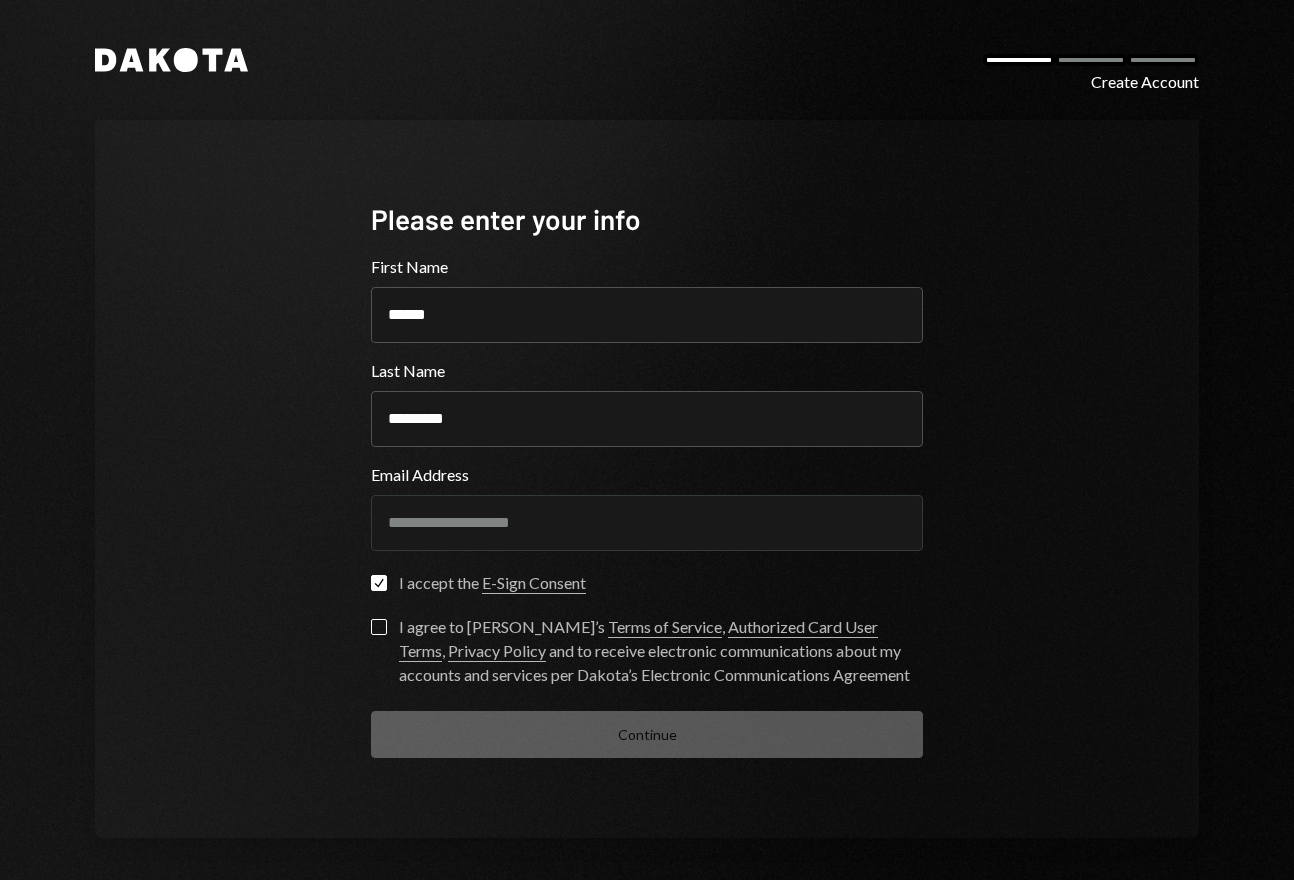 click on "I agree to Dakota’s   Terms of Service ,   Authorized Card User Terms ,   Privacy Policy   and to receive electronic communications about my accounts and services per Dakota’s Electronic Communications Agreement" at bounding box center (379, 627) 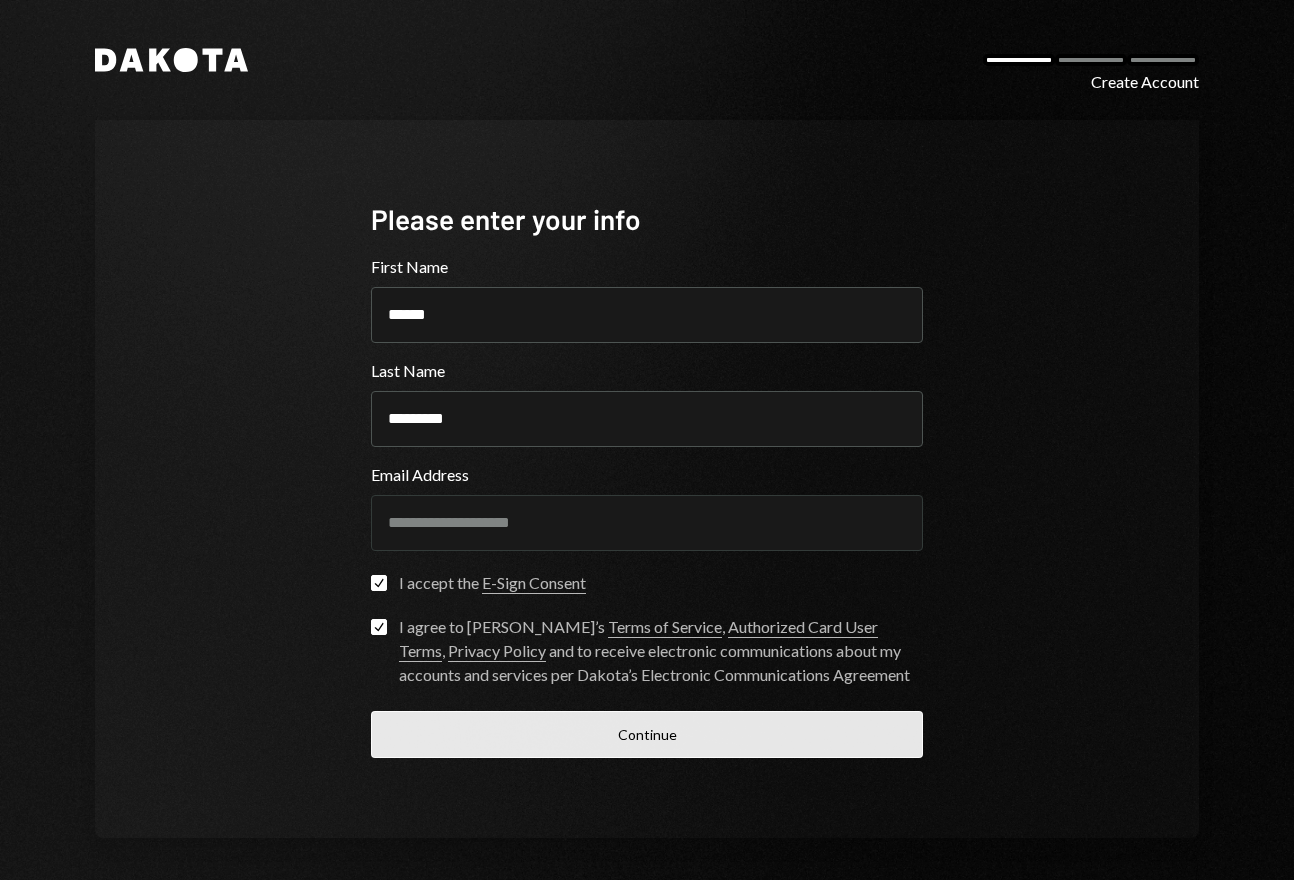 click on "Continue" at bounding box center (647, 734) 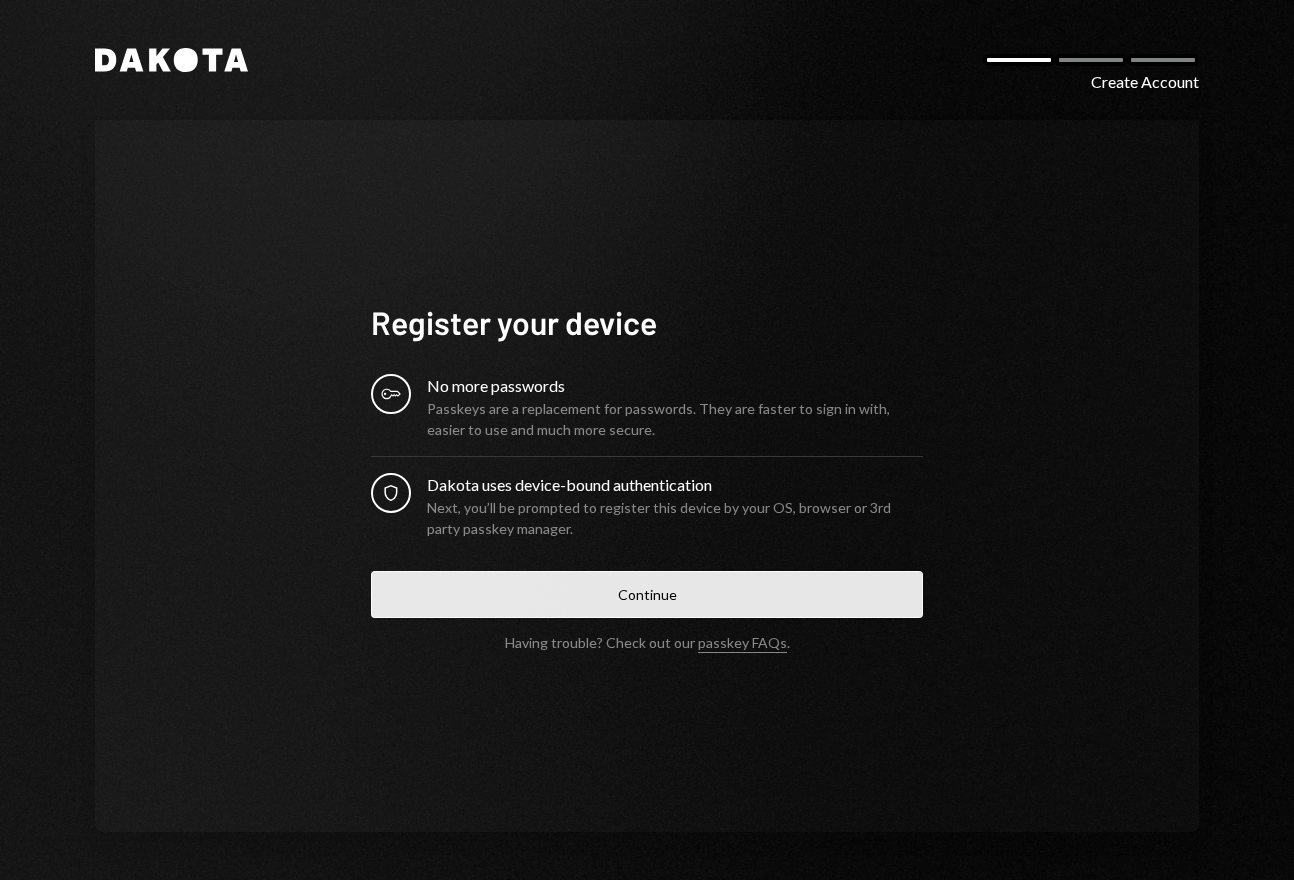 click on "Continue" at bounding box center (647, 594) 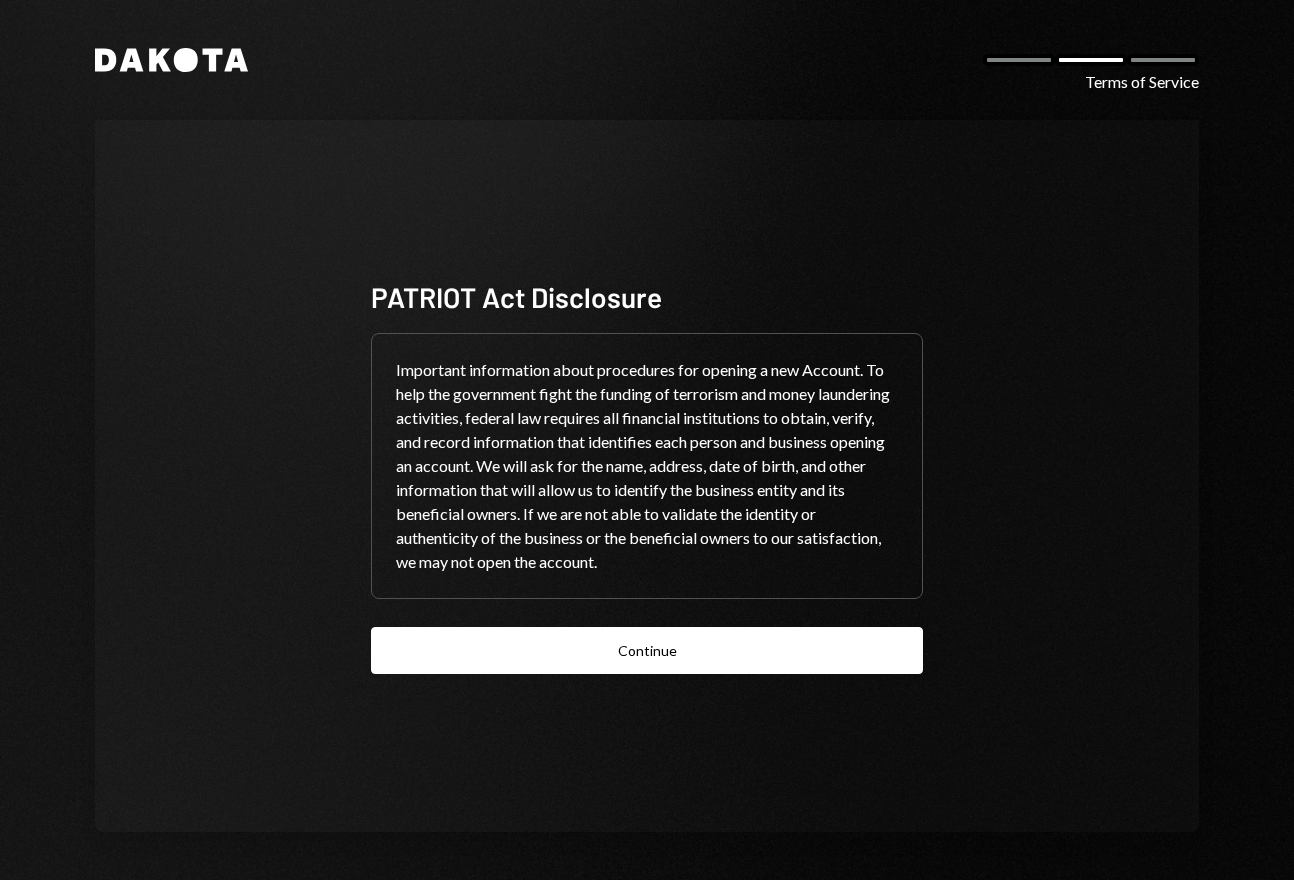 click on "PATRIOT Act Disclosure Important information about procedures for opening a new Account. To help the government fight the funding of terrorism and money laundering activities, federal law requires all financial institutions to obtain, verify, and record information that identifies each person and business opening an account. We will ask for the name, address, date of birth, and other information that will allow us to identify the business entity and its beneficial owners. If we are not able to validate the identity or authenticity of the business or the beneficial owners to our satisfaction, we may not open the account. Continue" at bounding box center (647, 476) 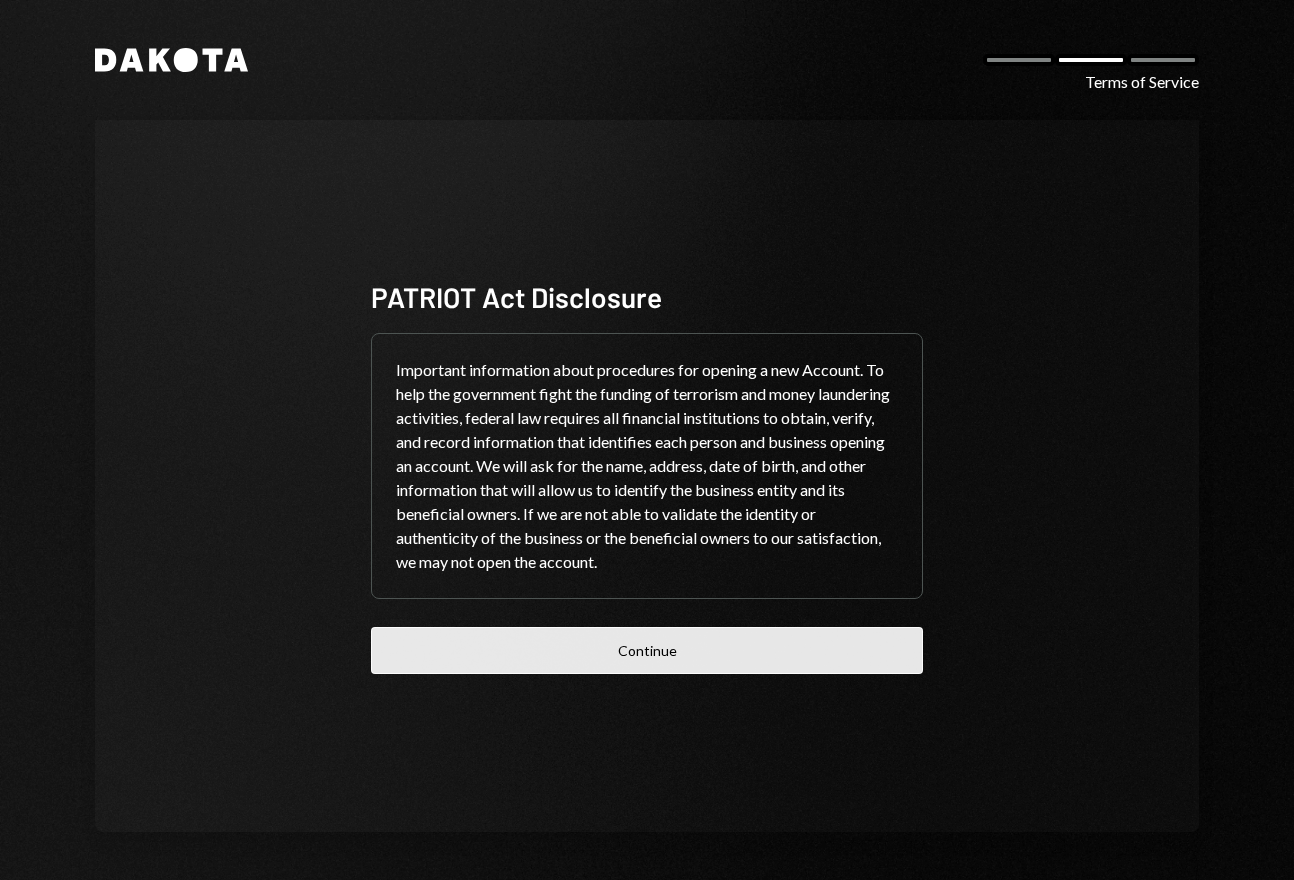 click on "Continue" at bounding box center [647, 650] 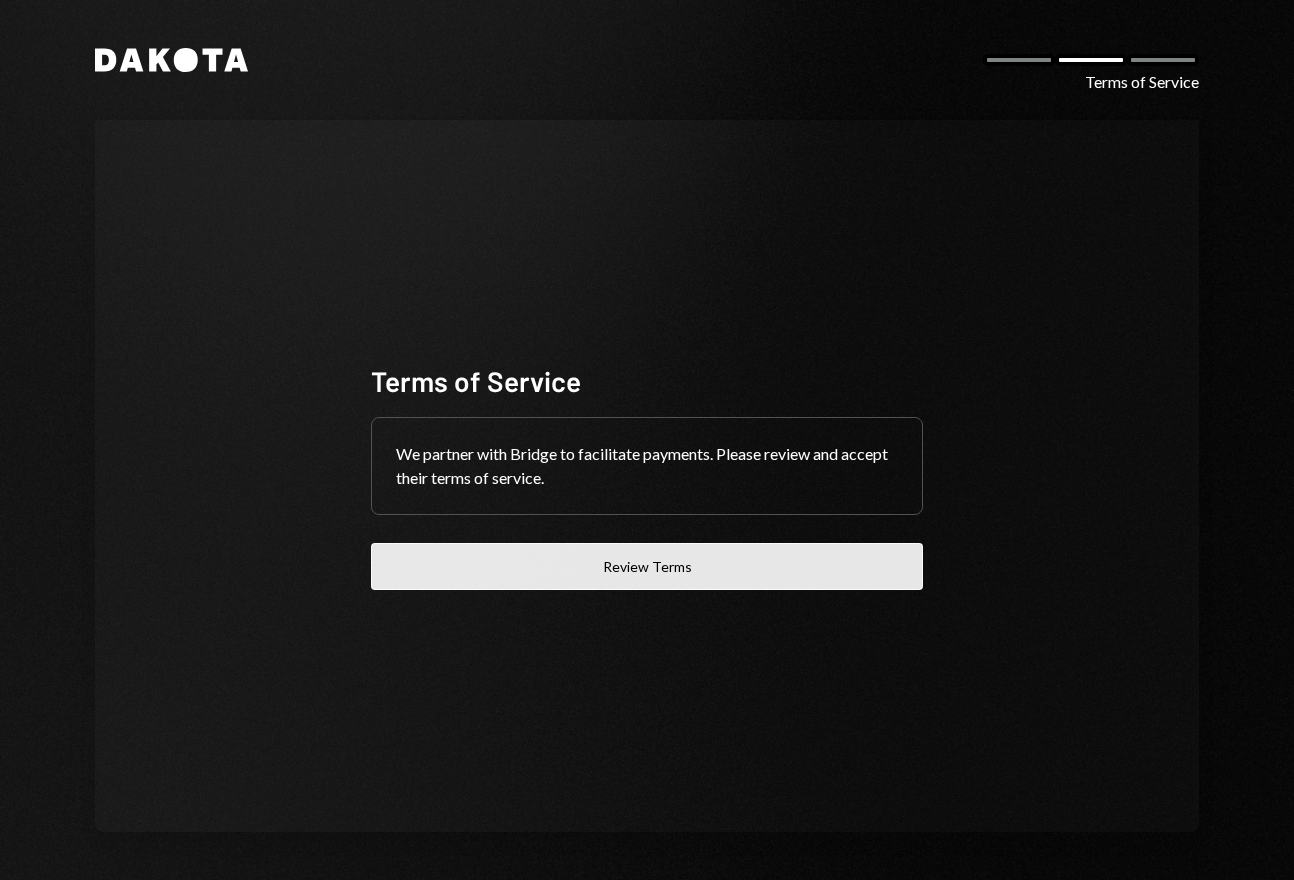 click on "Review Terms" at bounding box center (647, 566) 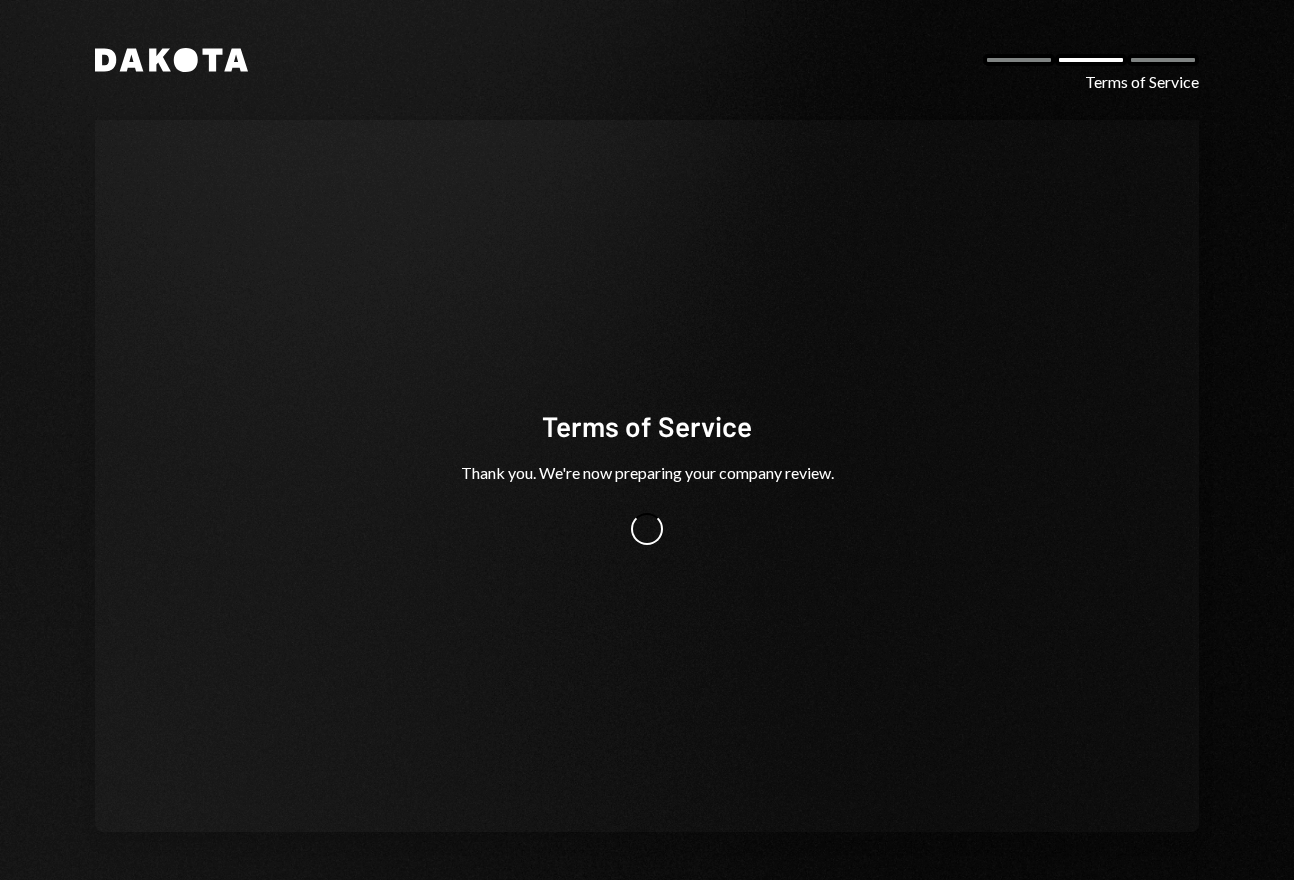 scroll, scrollTop: 0, scrollLeft: 0, axis: both 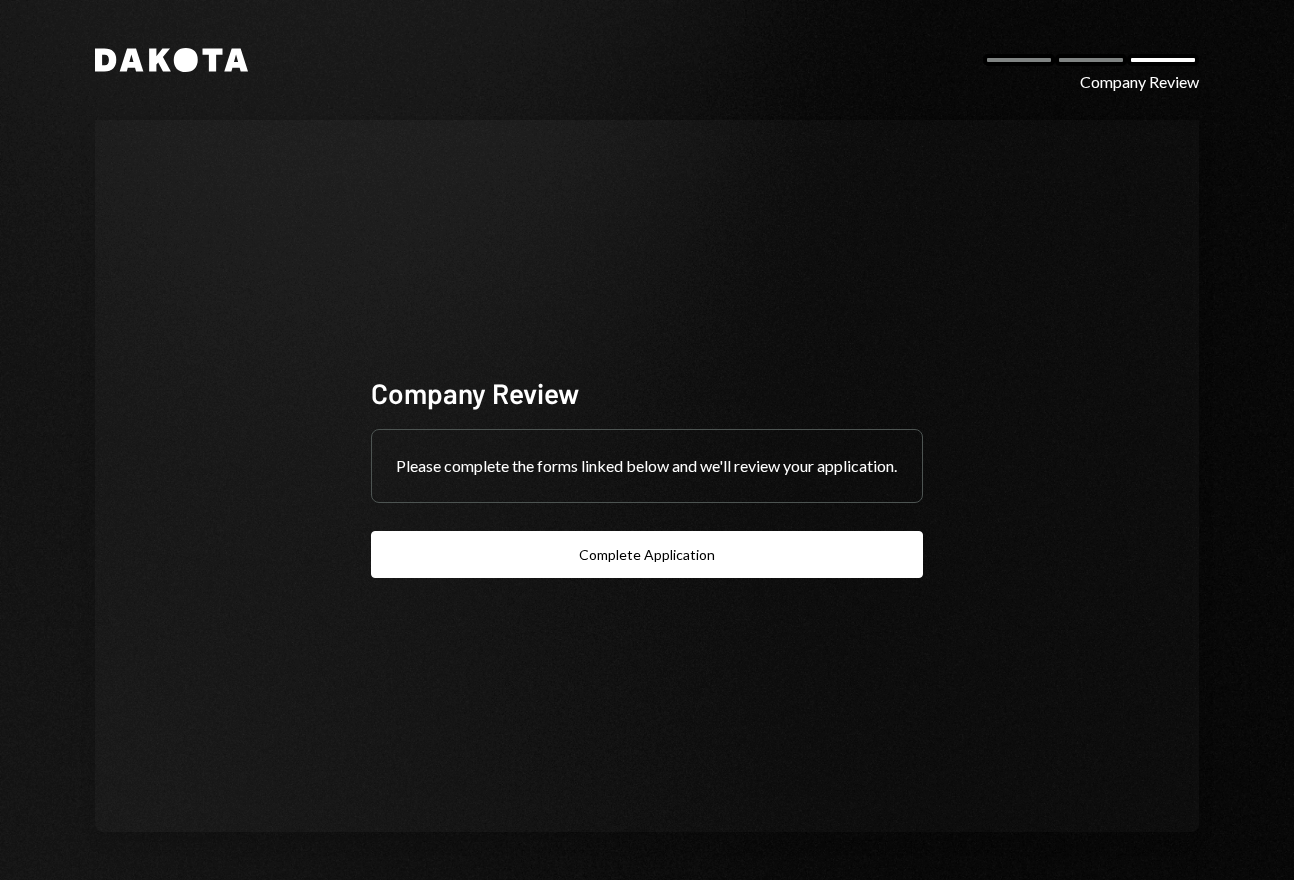 click on "Company Review Please complete the forms linked below and we'll review your application. Complete Application" at bounding box center (647, 476) 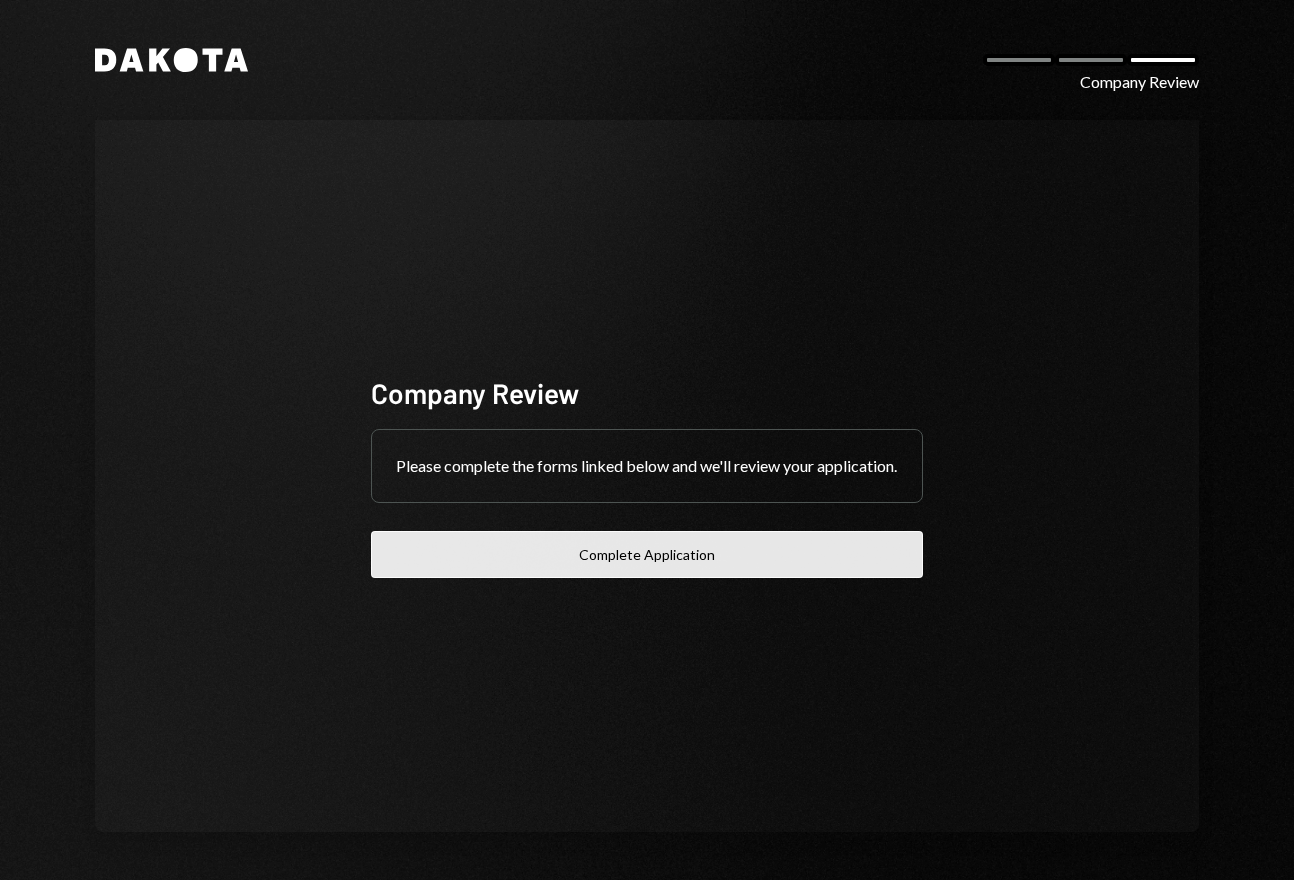 click on "Complete Application" at bounding box center (647, 554) 